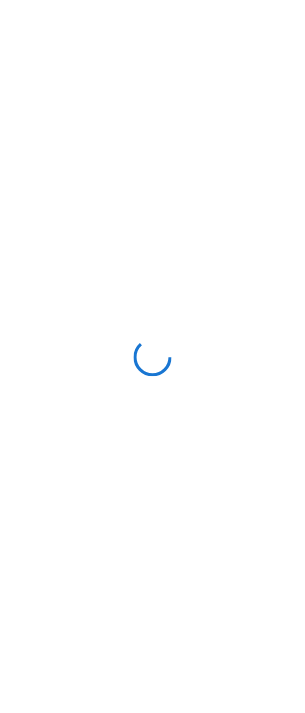 scroll, scrollTop: 0, scrollLeft: 0, axis: both 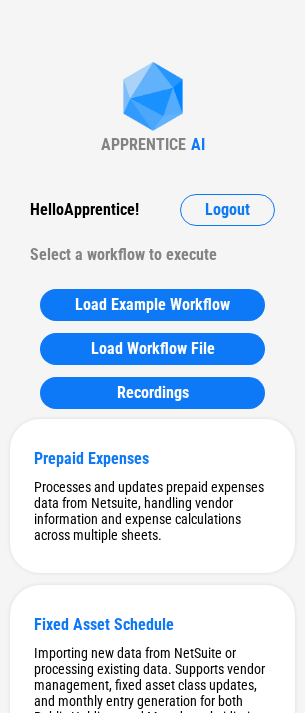 click on "APPRENTICE AI Hello  Apprentice ! Logout Select a workflow to execute Load Example Workflow Load Workflow File Recordings Prepaid Expenses Processes and updates prepaid expenses data from Netsuite, handling vendor information and expense calculations across multiple sheets. Fixed Asset Schedule Importing new data from NetSuite or processing existing data. Supports vendor management, fixed asset class updates, and monthly entry generation for both Public Holdings and Matador subsidiaries. Payroll Rec Creates payroll reconciliation journal entries including OTTP reclass and benefit journal entries based on bank and benefit data. SBC Rec Performs Share-Based Compensation (SBC) reconciliation for Public Holdings and OTTP entities, including preparation of source sheets, lookup of ADP data, and generation of the required journal entry (JE) sheet for the closing month. Accruals Schedule Hedging Leases adds new month rows to all sheets, and updates Lead sheet accordingly Digital Content Capitalization SBC Cap Table" at bounding box center (152, 6742) 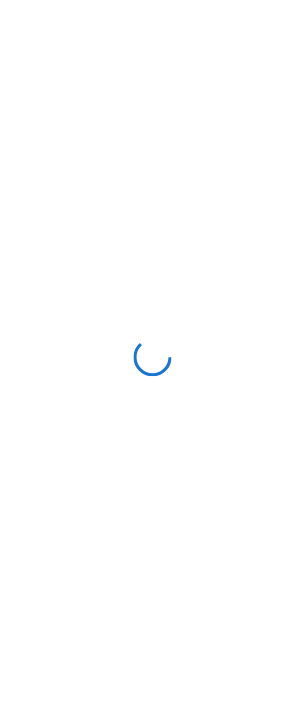 scroll, scrollTop: 0, scrollLeft: 0, axis: both 